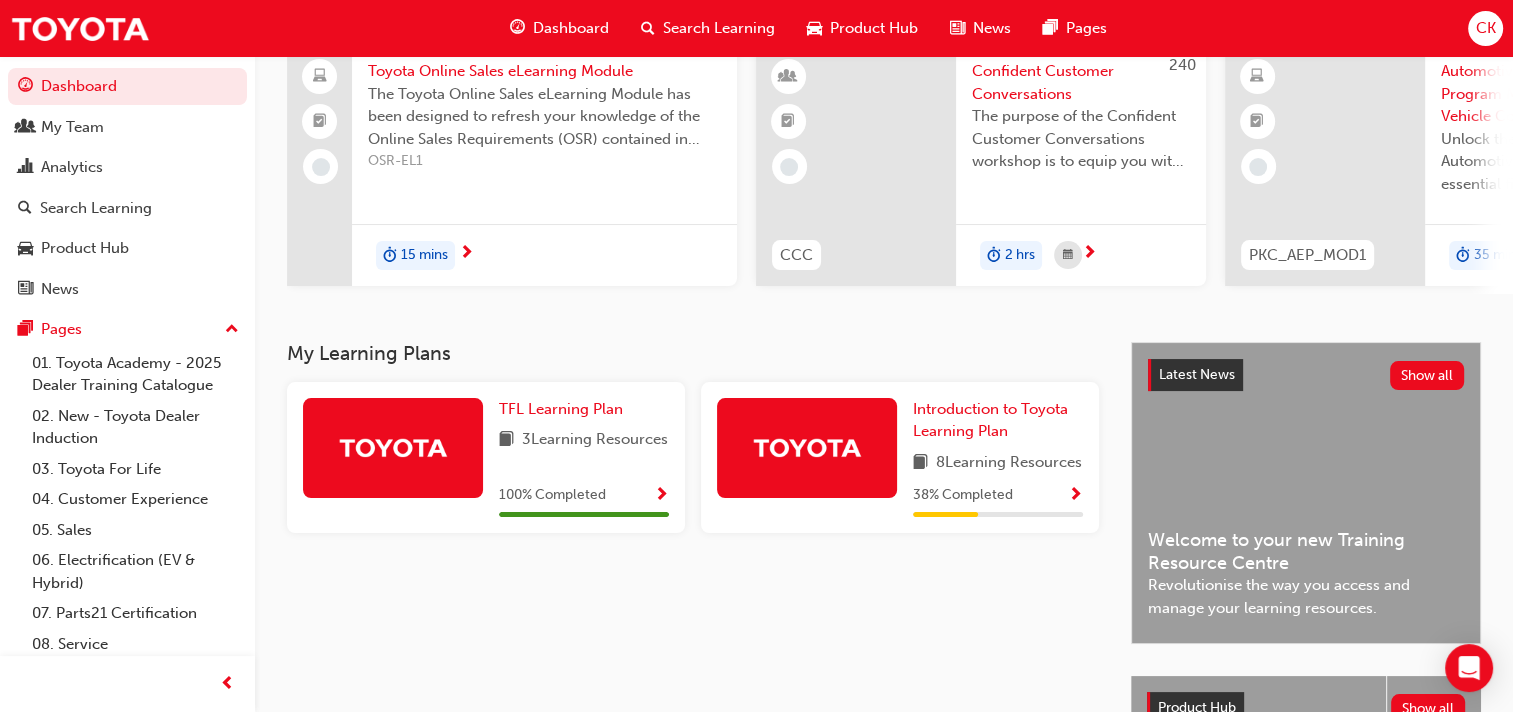 scroll, scrollTop: 0, scrollLeft: 0, axis: both 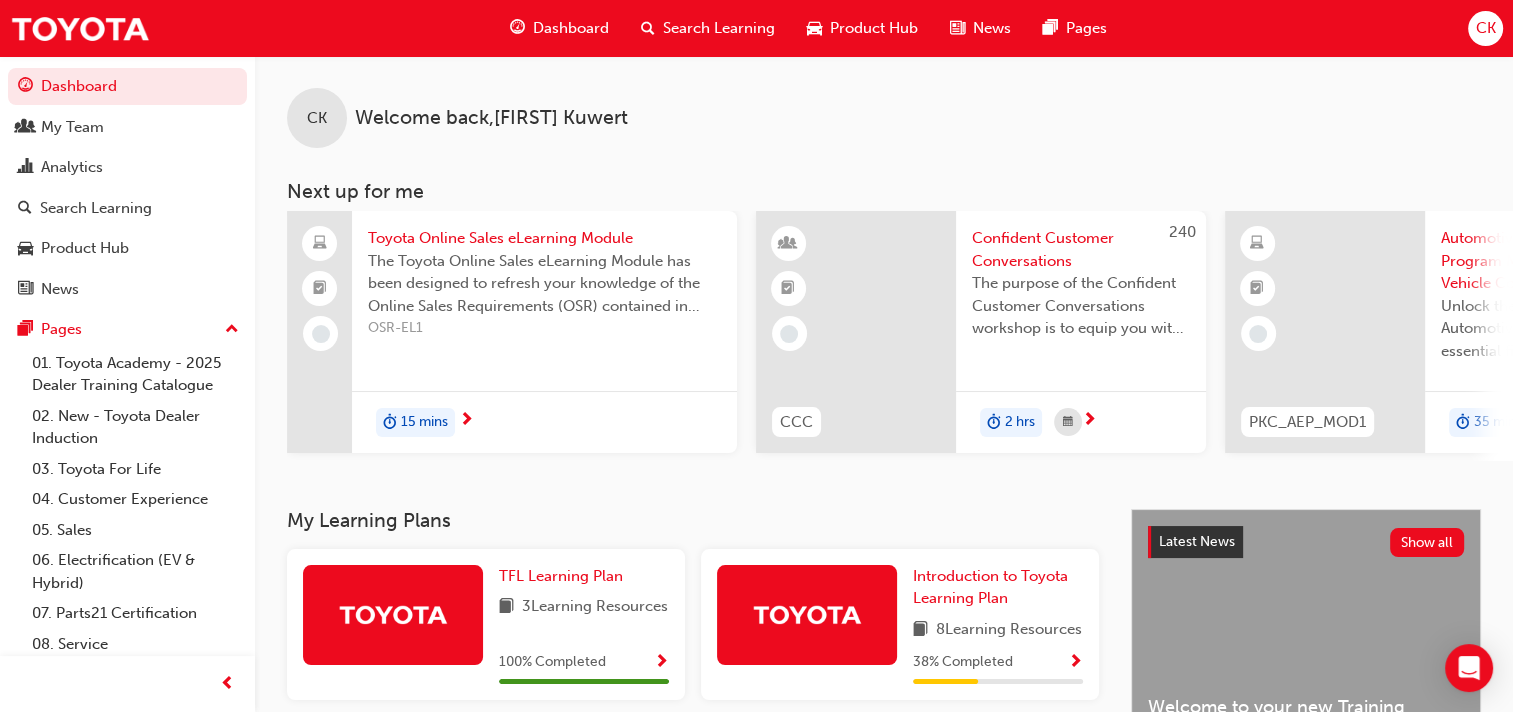 click on "CK" at bounding box center (1485, 28) 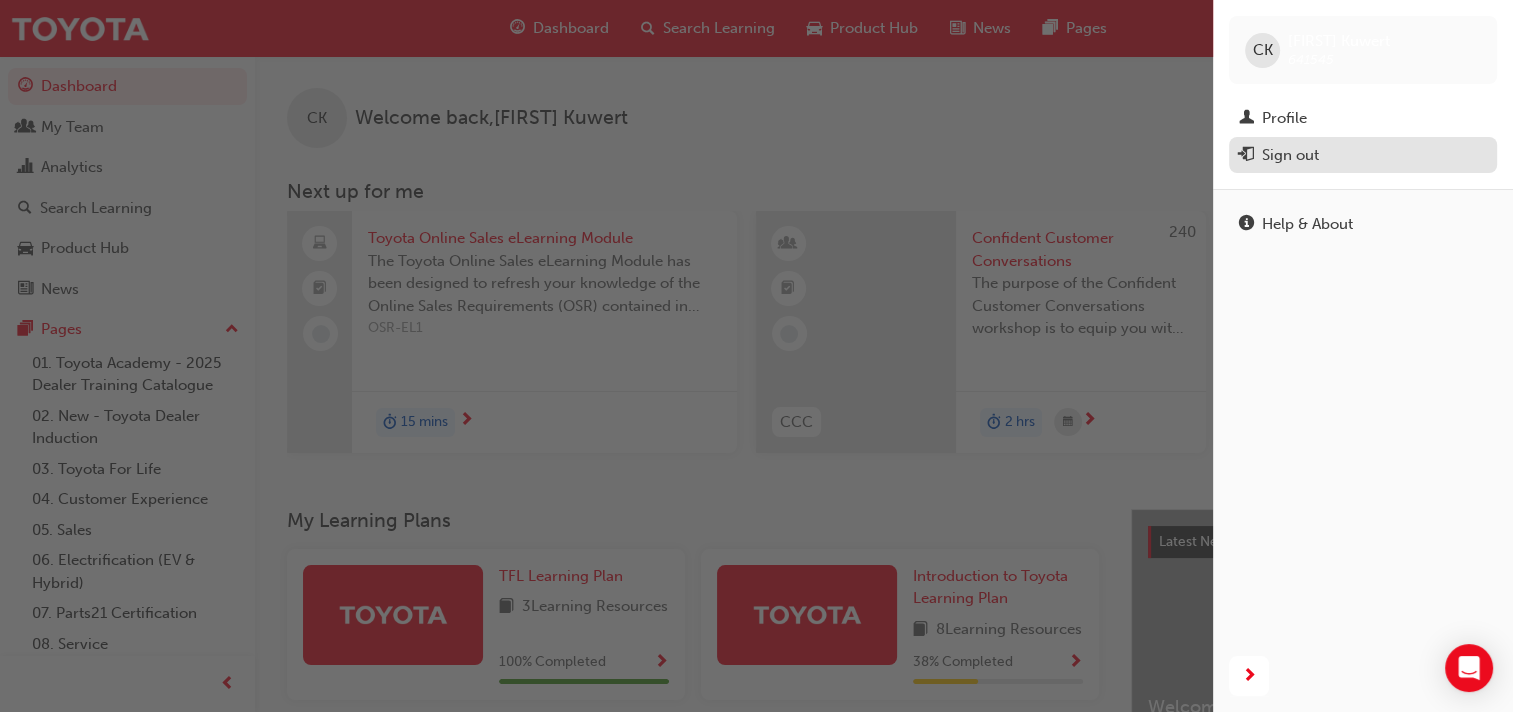 click on "Sign out" at bounding box center [1290, 155] 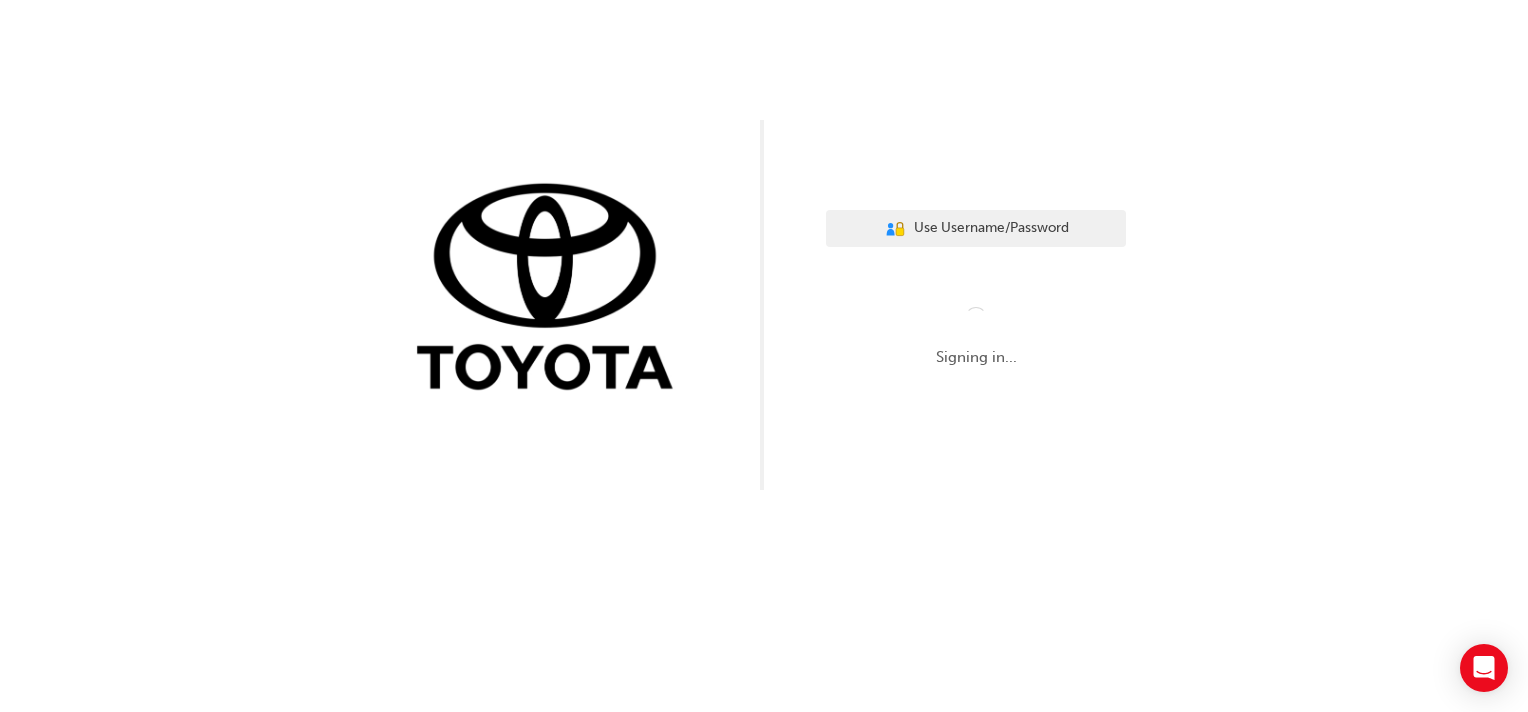 scroll, scrollTop: 0, scrollLeft: 0, axis: both 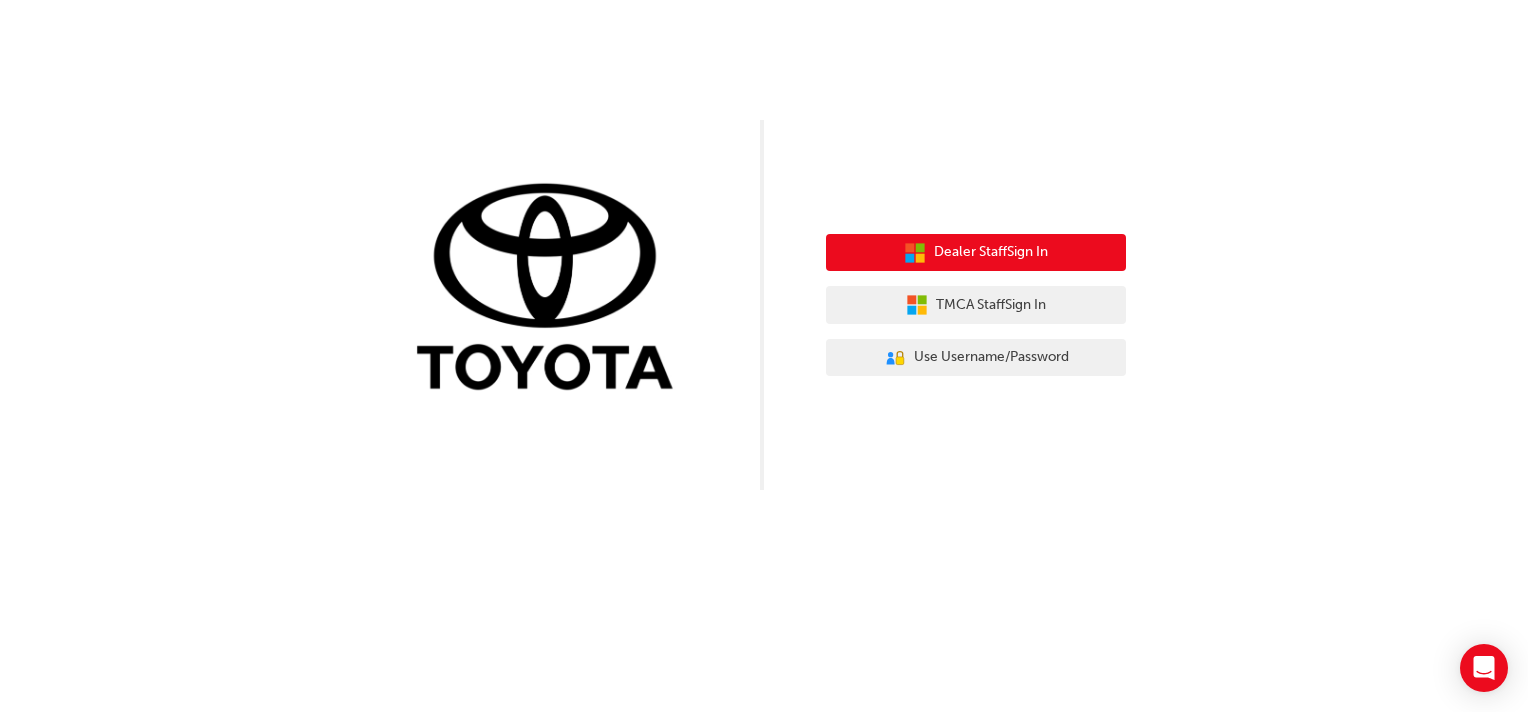 click on "Dealer Staff  Sign In" at bounding box center [991, 252] 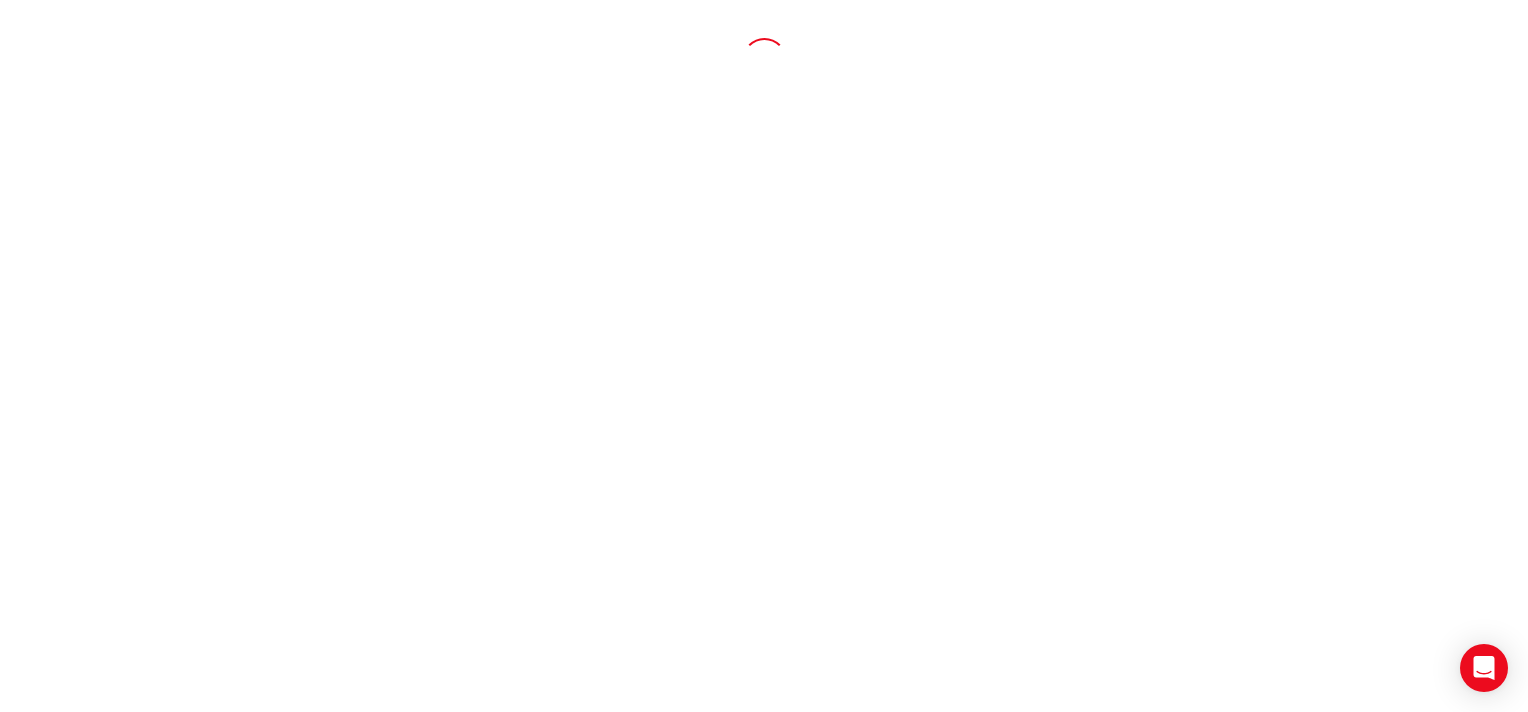 scroll, scrollTop: 0, scrollLeft: 0, axis: both 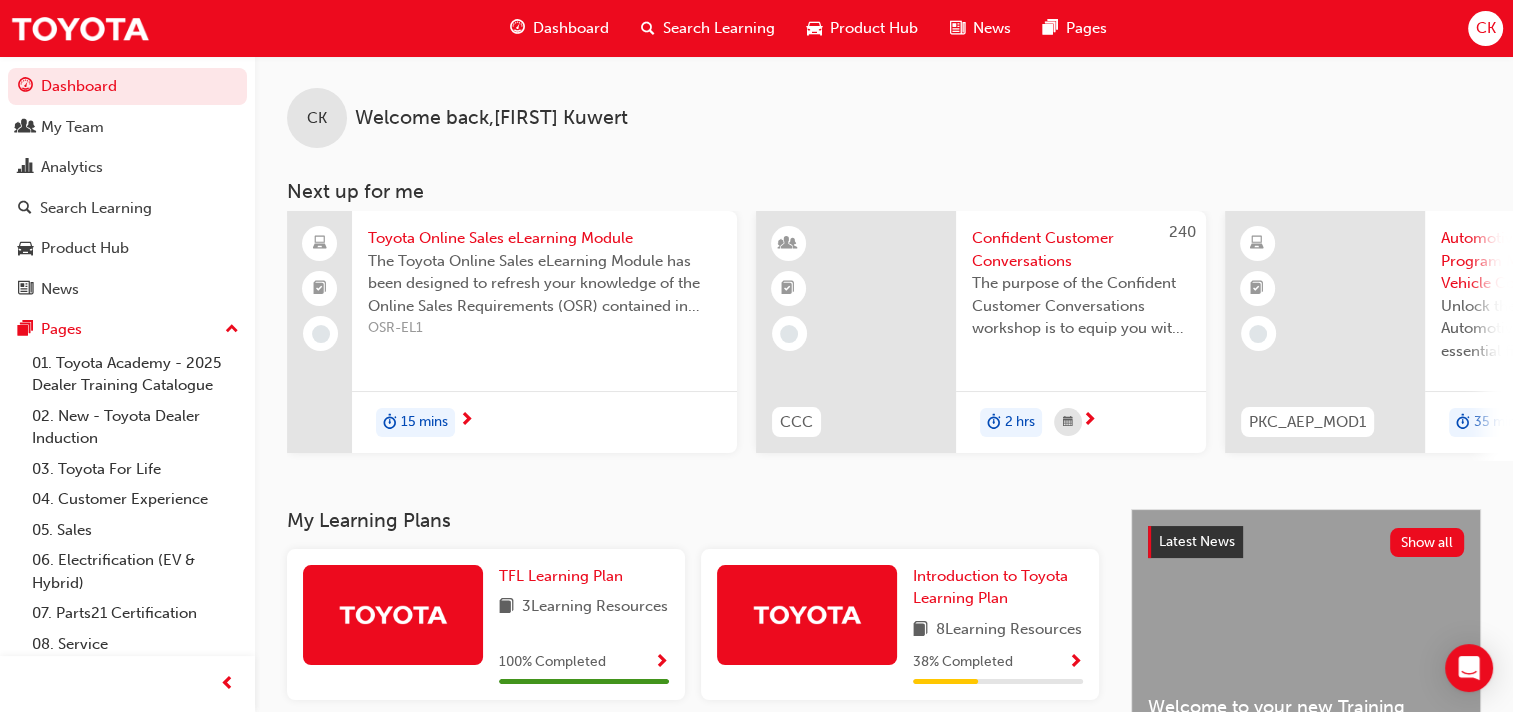 click on "CK" at bounding box center [1485, 28] 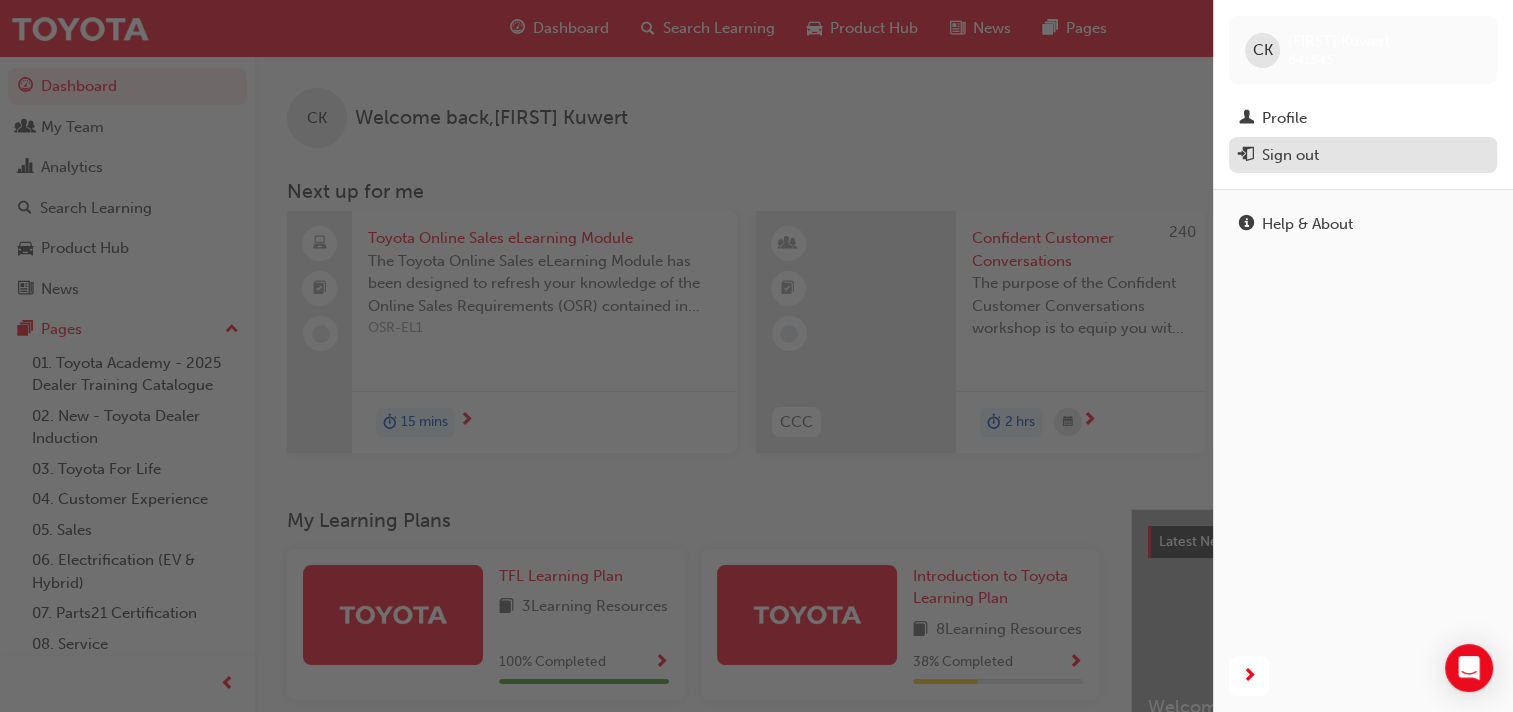 click on "Sign out" at bounding box center [1290, 155] 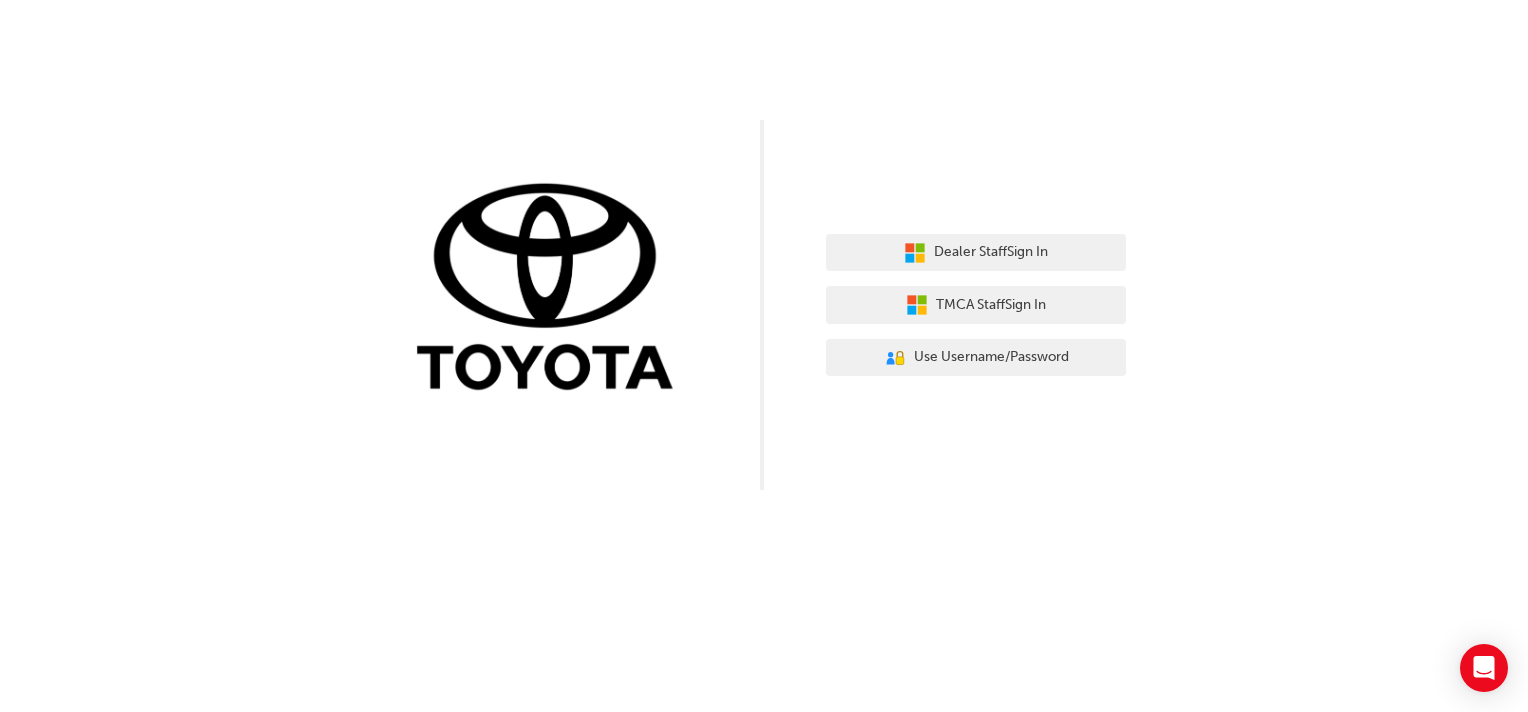 scroll, scrollTop: 0, scrollLeft: 0, axis: both 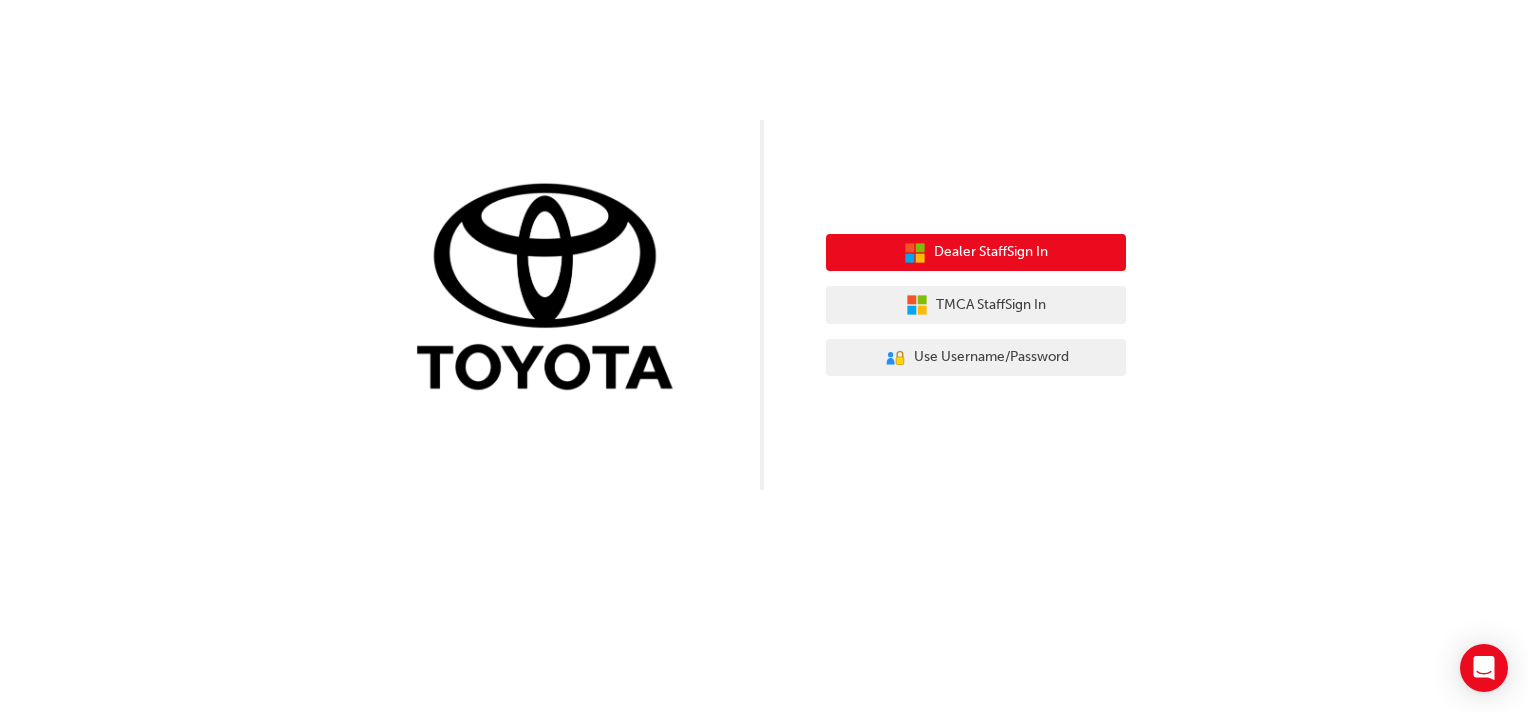 click on "Dealer Staff  Sign In" at bounding box center (991, 252) 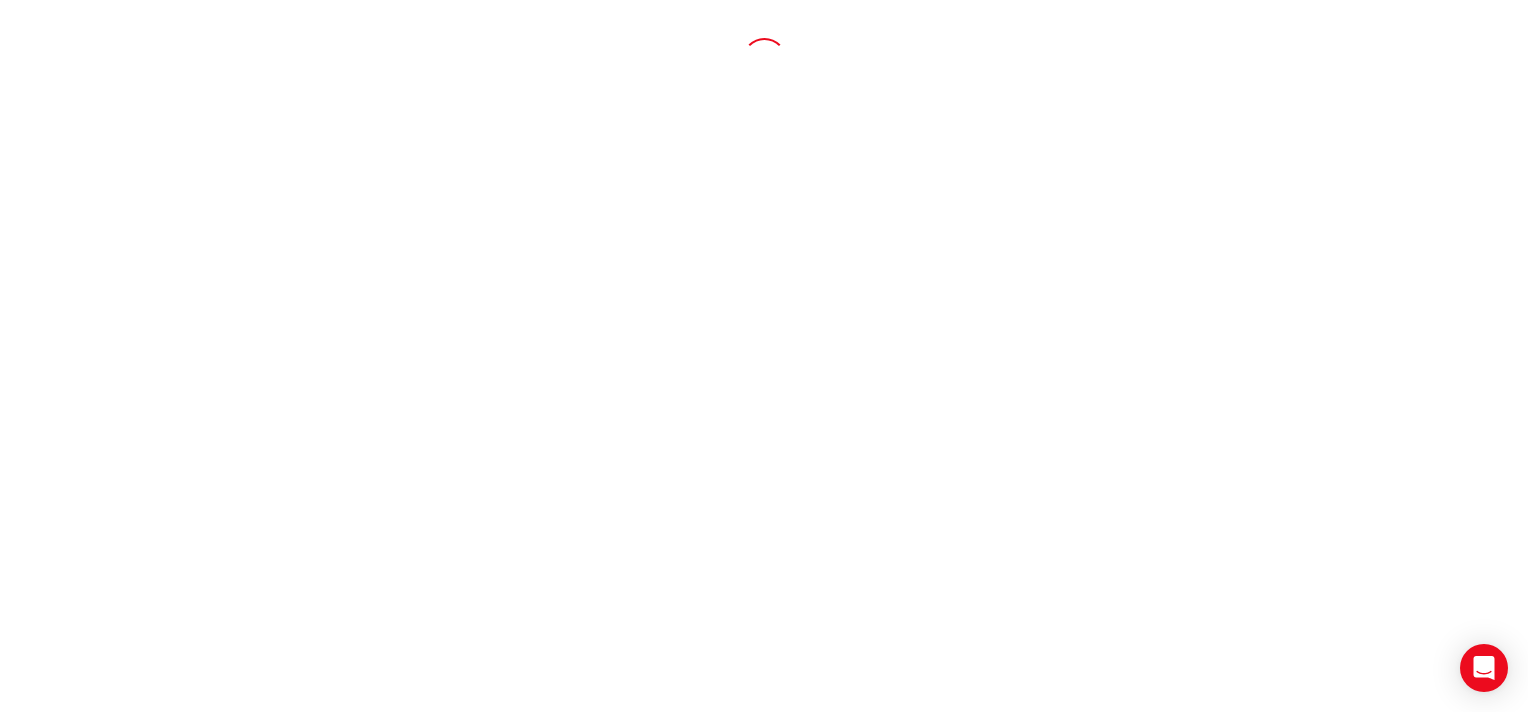 scroll, scrollTop: 0, scrollLeft: 0, axis: both 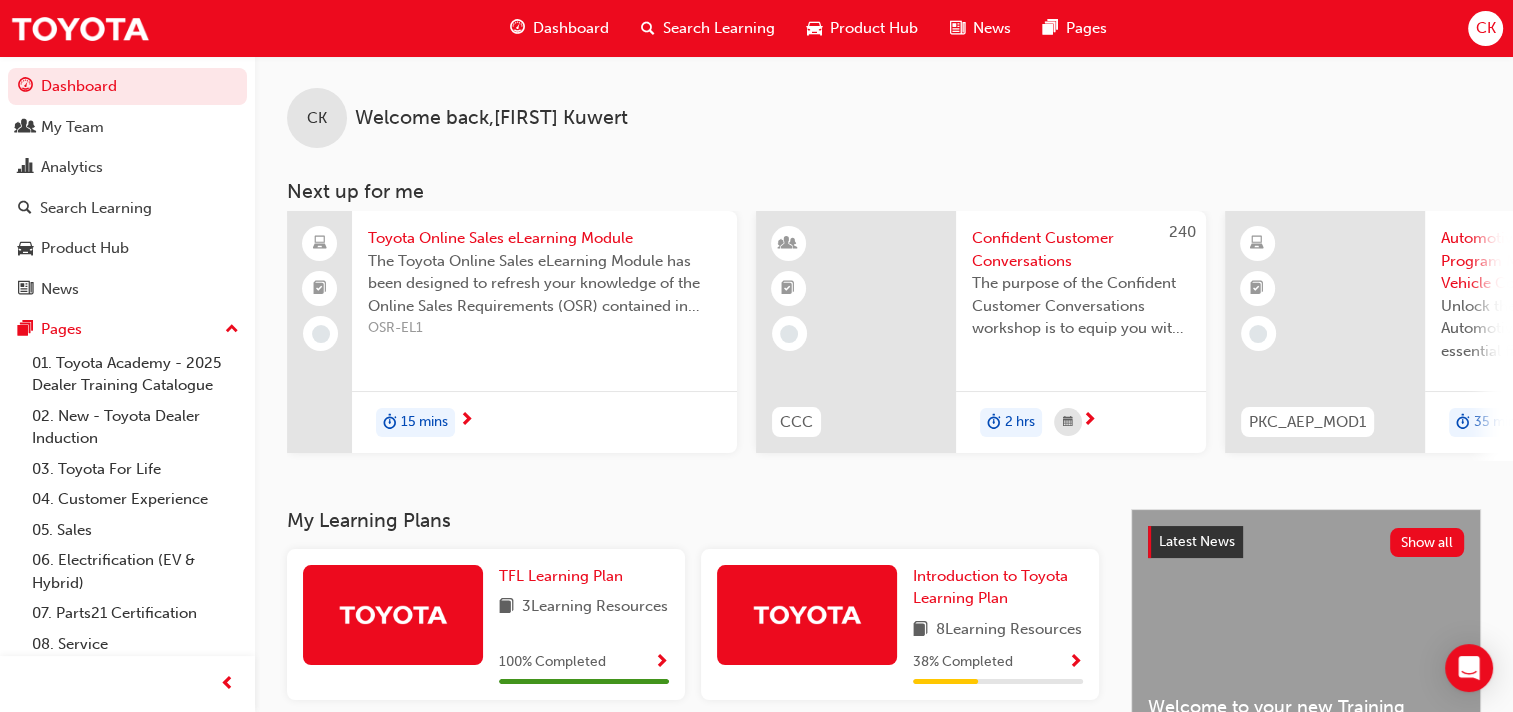 click on "CK" at bounding box center (1485, 28) 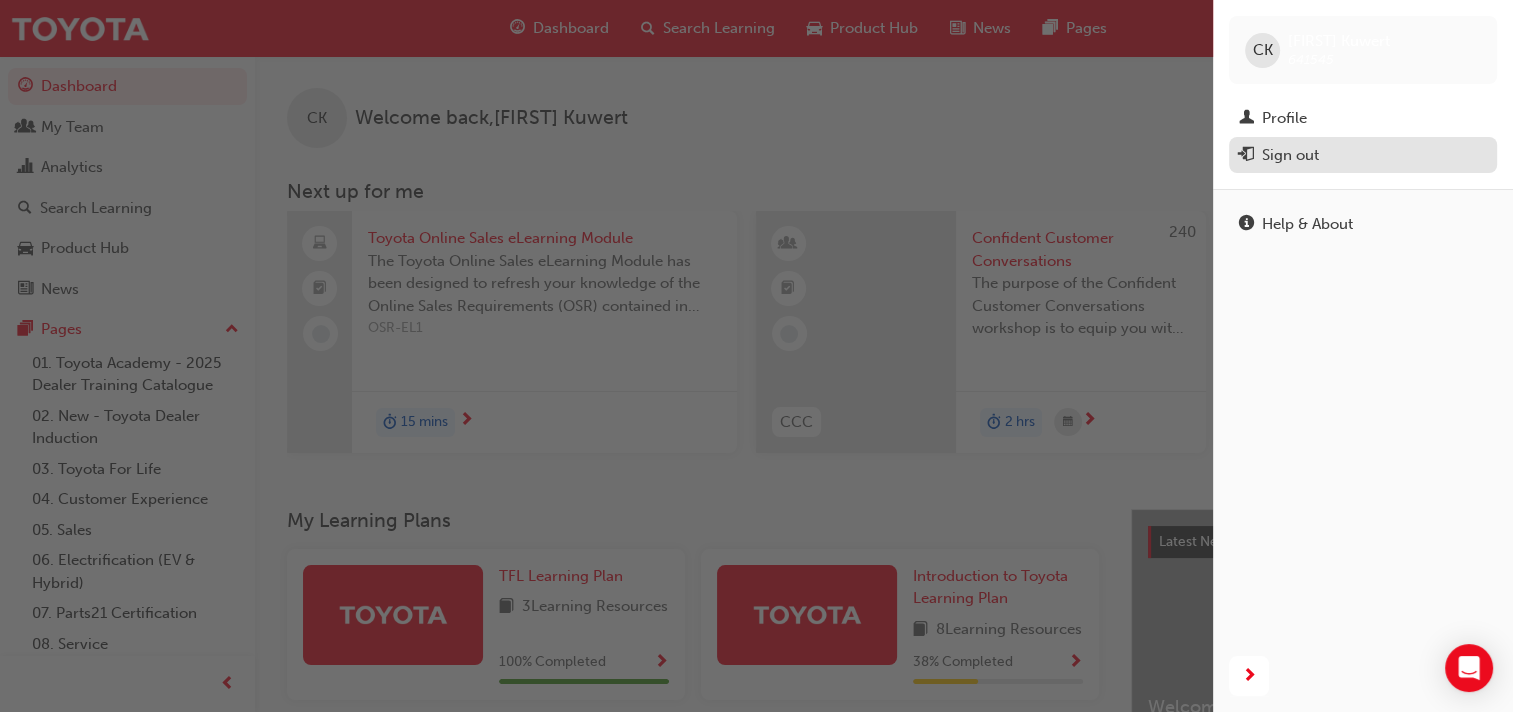 click on "Sign out" at bounding box center [1290, 155] 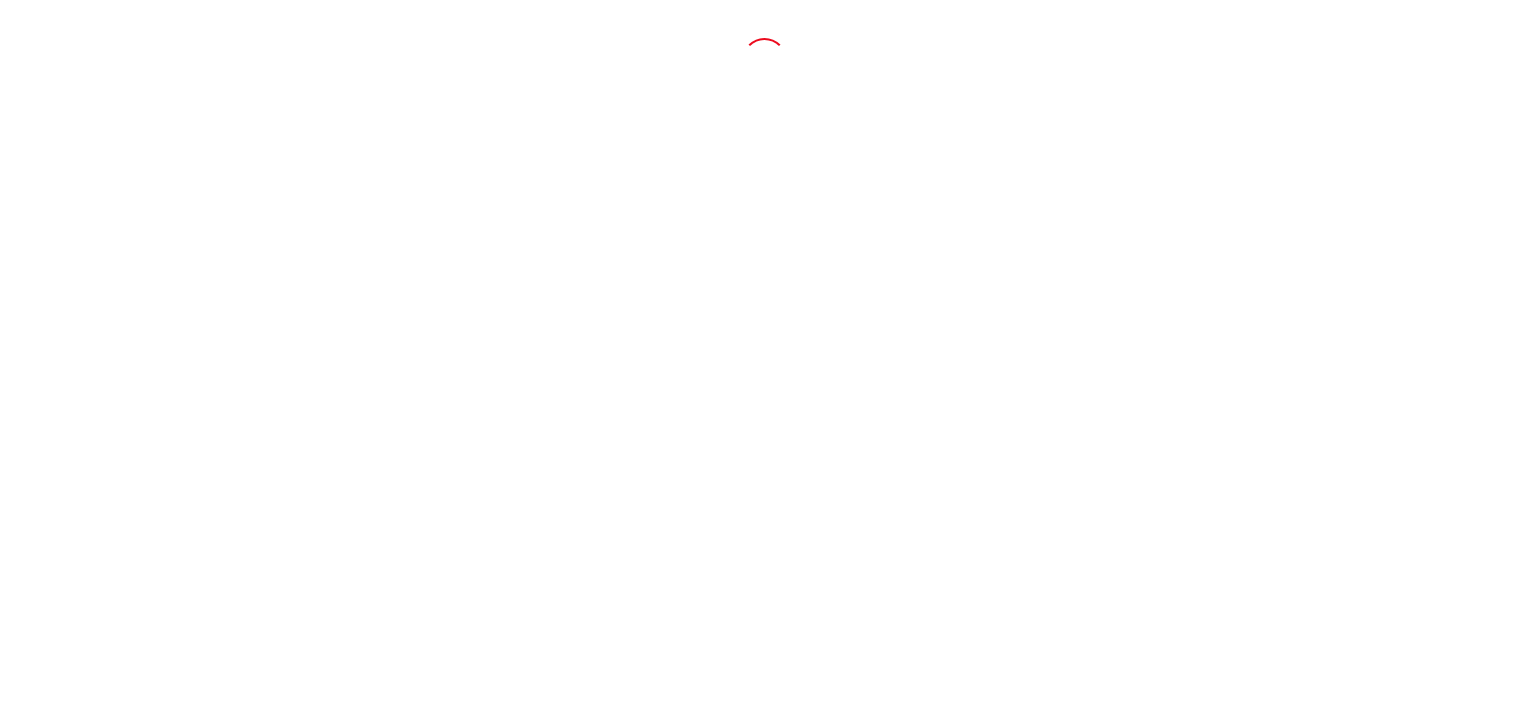 scroll, scrollTop: 0, scrollLeft: 0, axis: both 